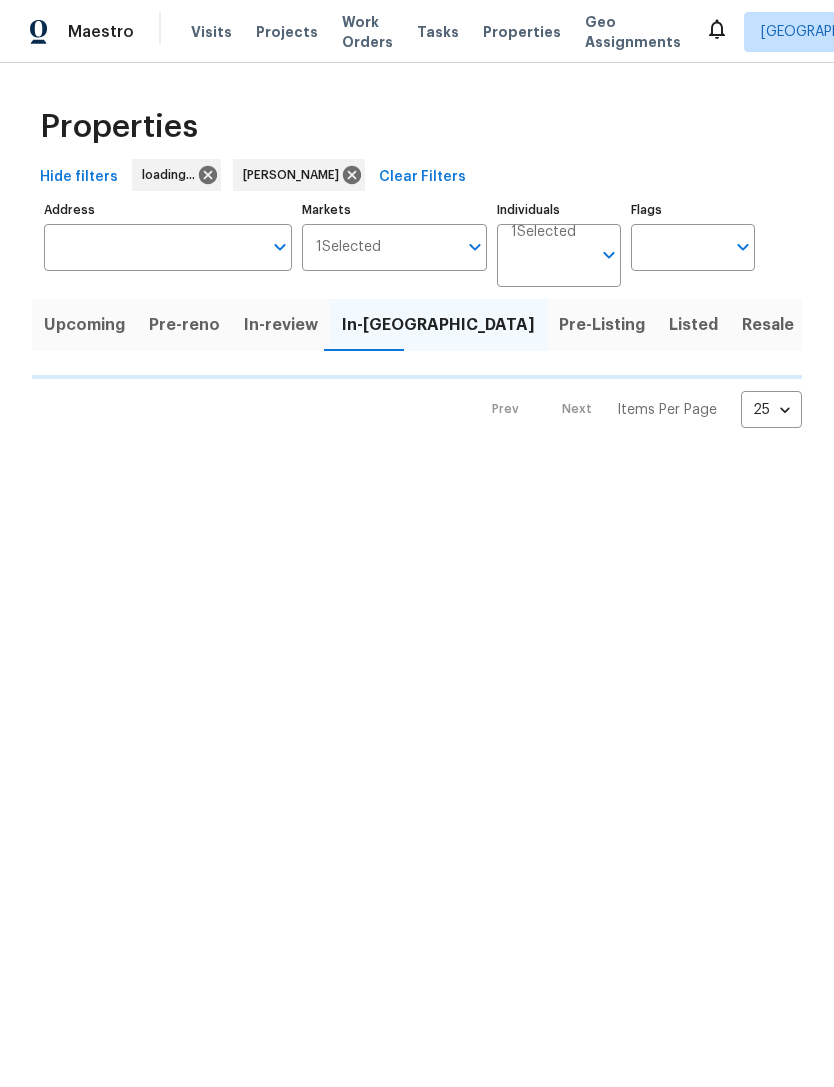 scroll, scrollTop: 0, scrollLeft: 0, axis: both 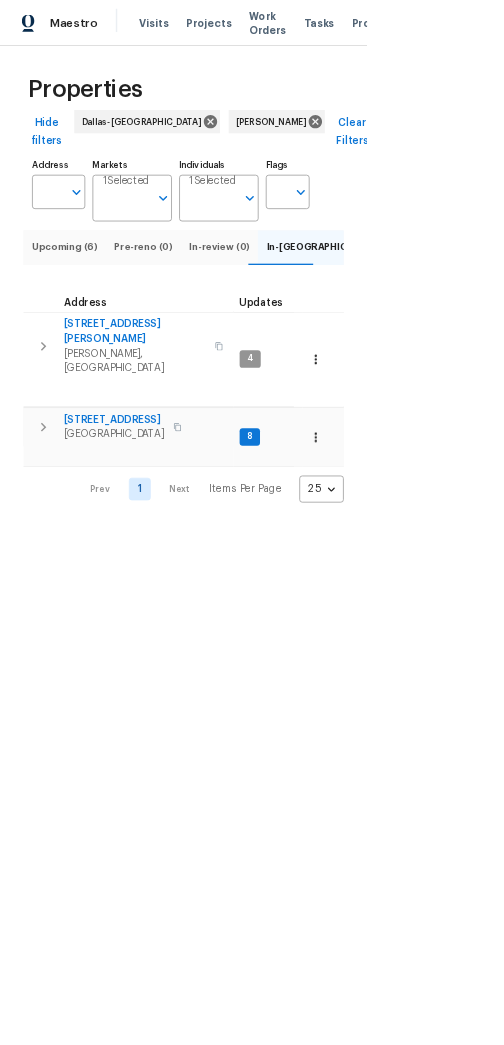click on "Maestro Visits Projects Work Orders Tasks Properties Geo Assignments 65 Dallas [PERSON_NAME] Properties Hide filters [GEOGRAPHIC_DATA]-[GEOGRAPHIC_DATA] [PERSON_NAME] Clear Filters Address Address Markets 1  Selected Markets Individuals 1  Selected Individuals Flags Flags Upcoming (6) Pre-reno (0) In-review (0) In-reno (2) Pre-Listing (0) Listed (43) Resale (5) Done (242) Unknown (0) Address Updates Flags HPM Ready Start Target Finish Overall WO Completion Reno Progress Last Seen Work Complete Setup Complete QC Complete [STREET_ADDRESS][PERSON_NAME][PERSON_NAME] 4 [PERSON_NAME] [DATE] [DATE] + 1 [DATE] [DATE] 1 QC 1 WIP 1 Done 2 Accepted 7 %   4 / 55 No [DATE] [STREET_ADDRESS] 8 [PERSON_NAME] [DATE] [DATE] + 1 [DATE] [DATE] +19 +19 3 QC 2 WIP 2 Done 80 %   17 / 21 No [DATE] Prev 1 Next Items Per Page 25 25 ​" at bounding box center (252, 361) 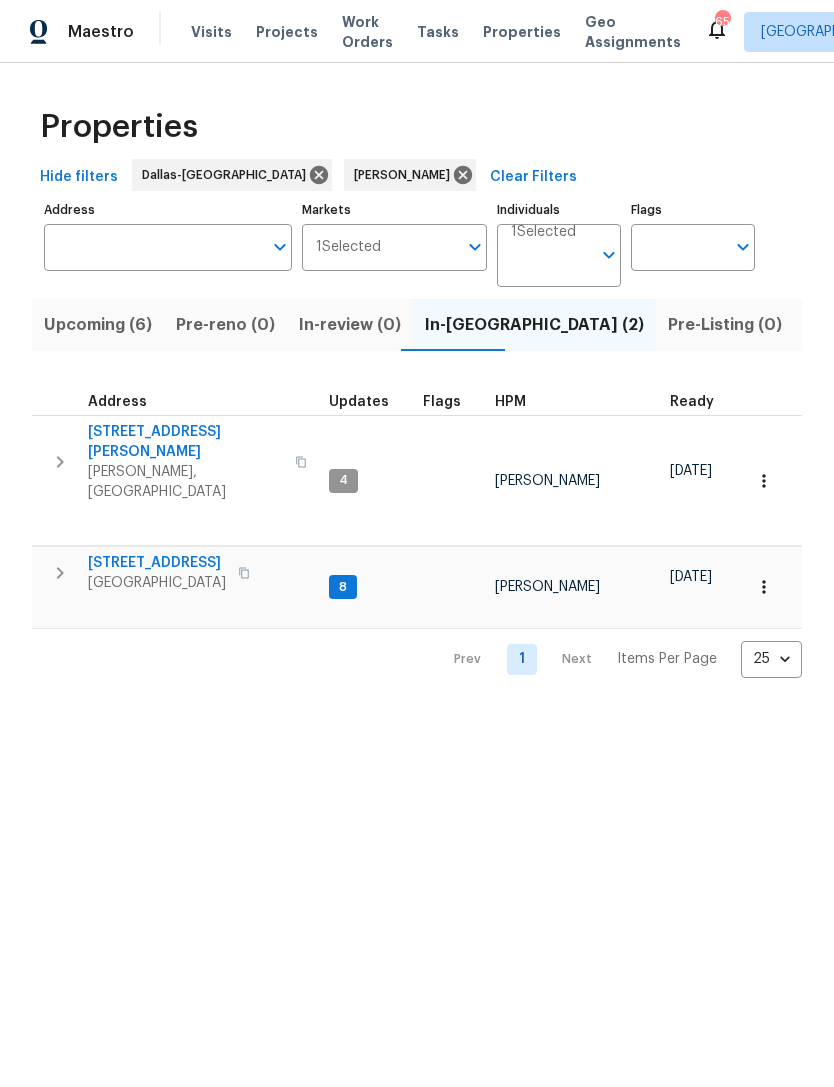 click on "Visits" at bounding box center (211, 32) 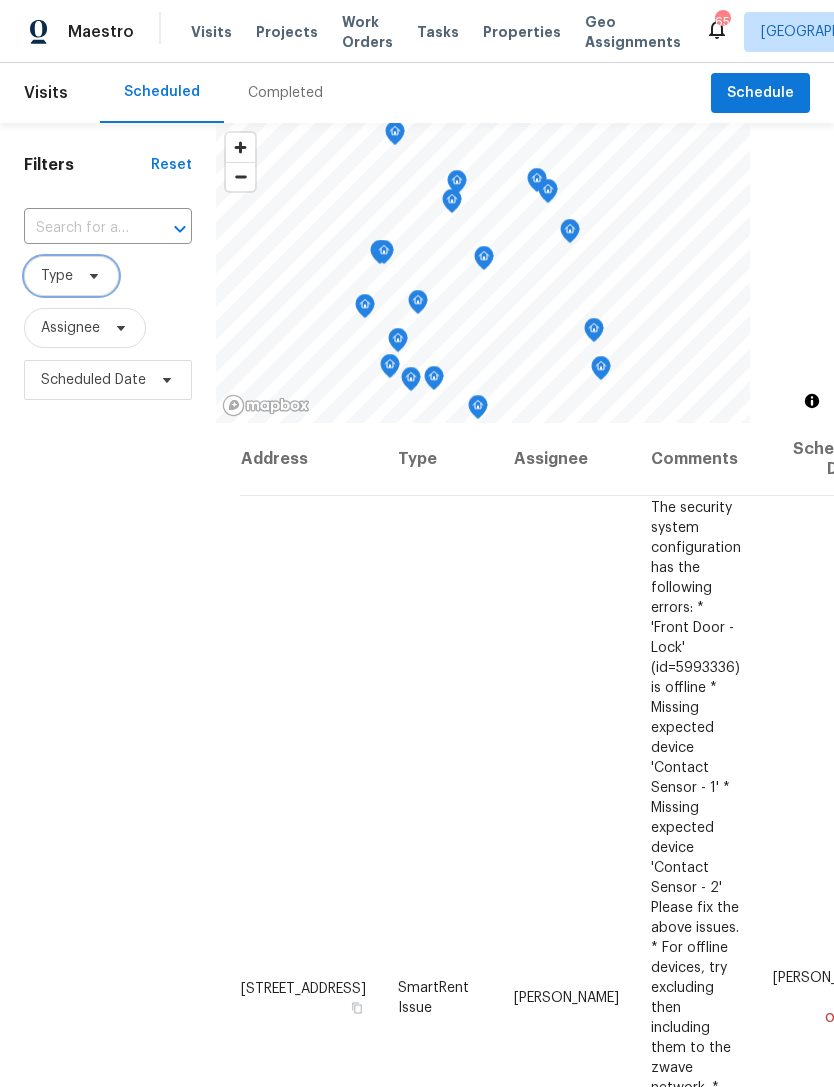 click on "Type" at bounding box center (71, 276) 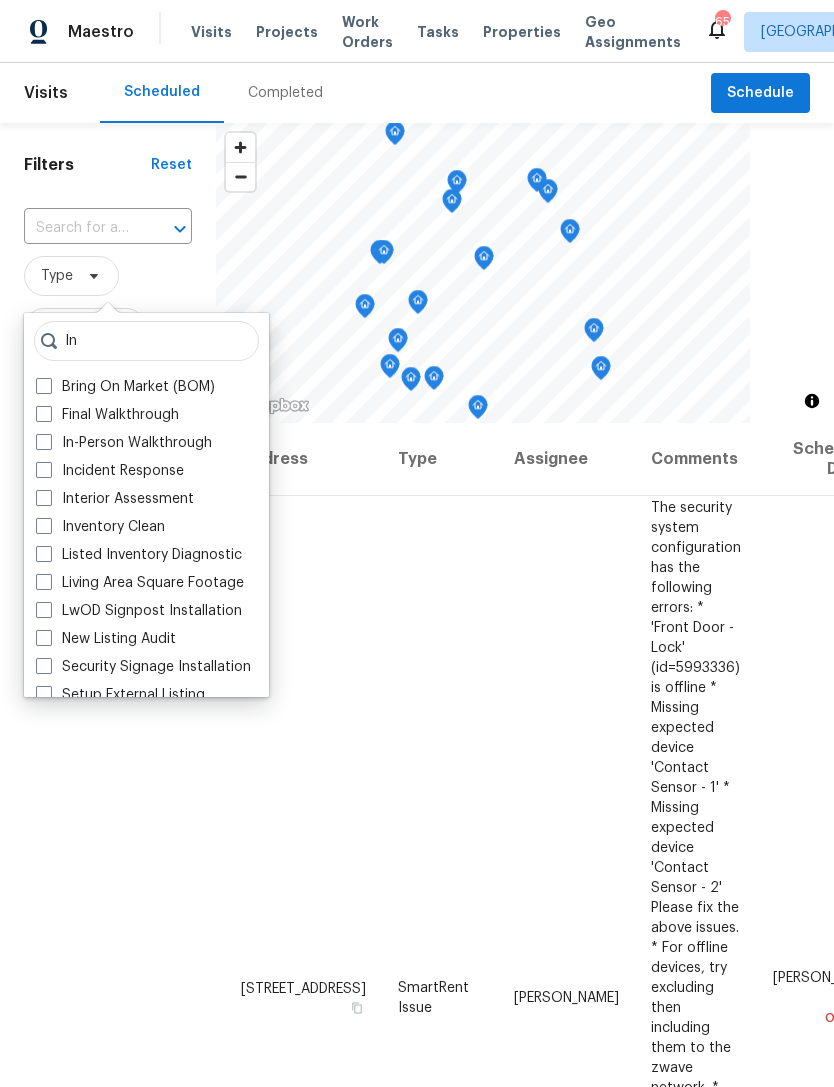type on "In" 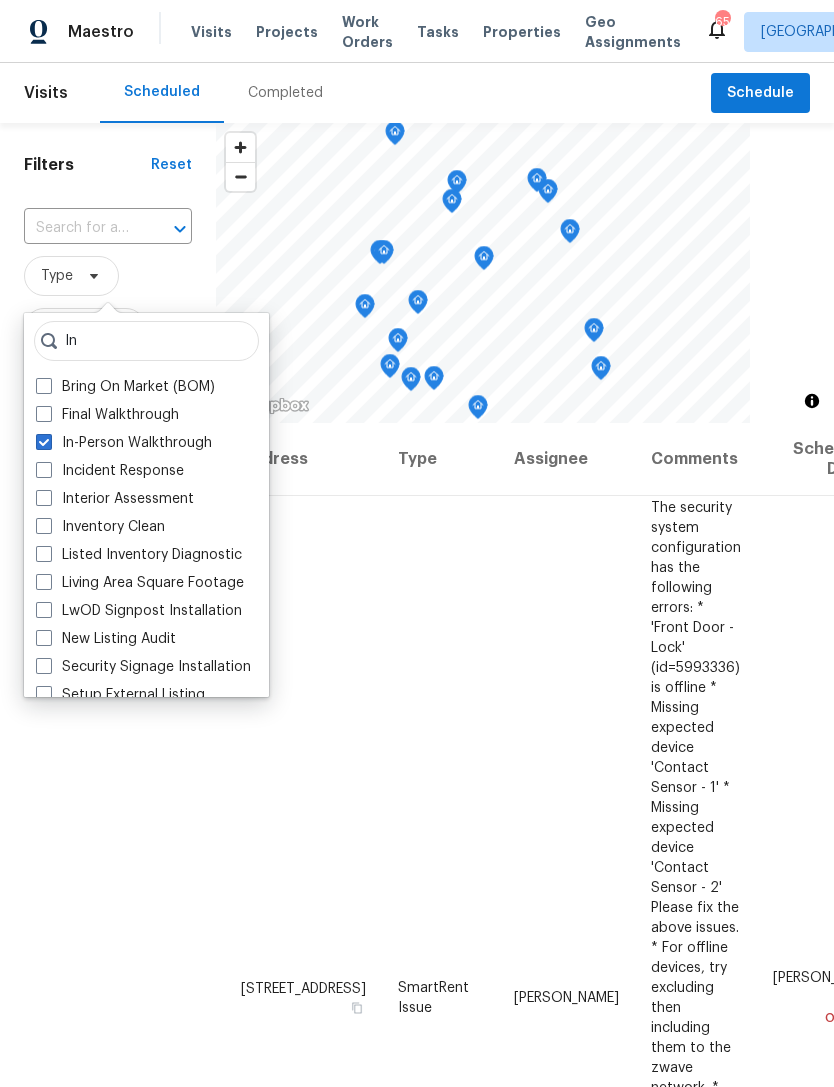 checkbox on "true" 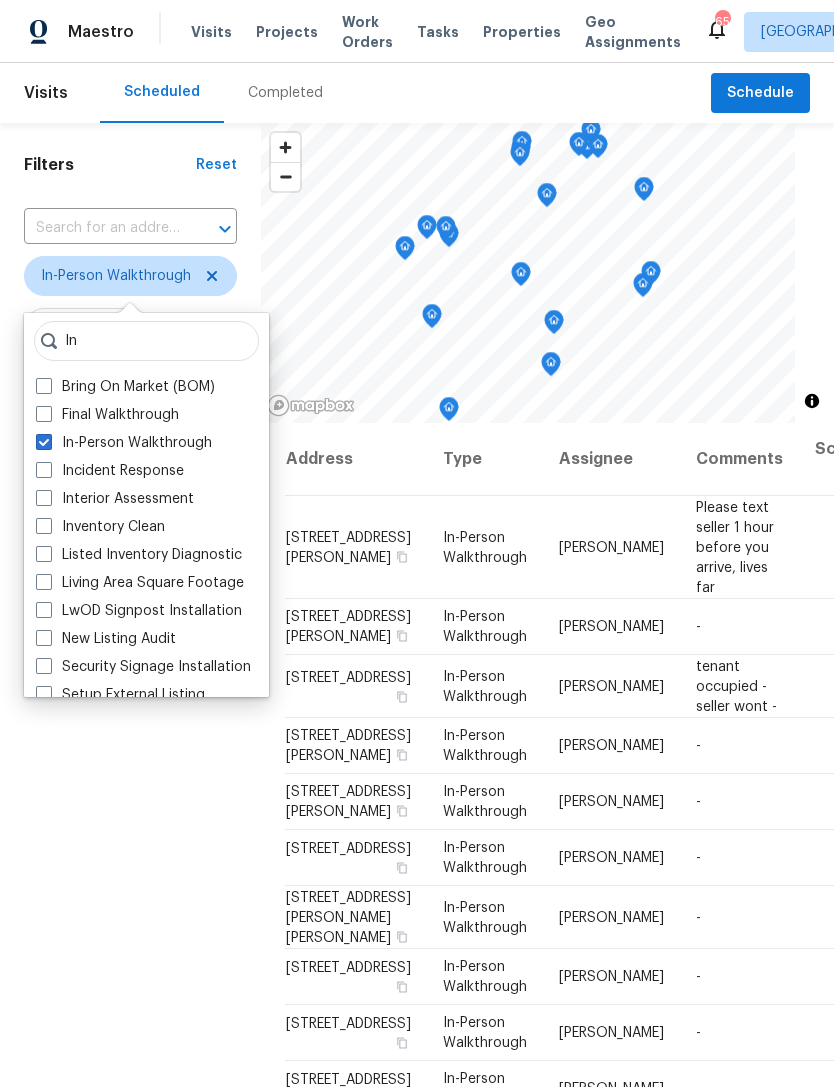 click on "Filters Reset ​ In-Person Walkthrough Assignee Scheduled Date" at bounding box center [130, 708] 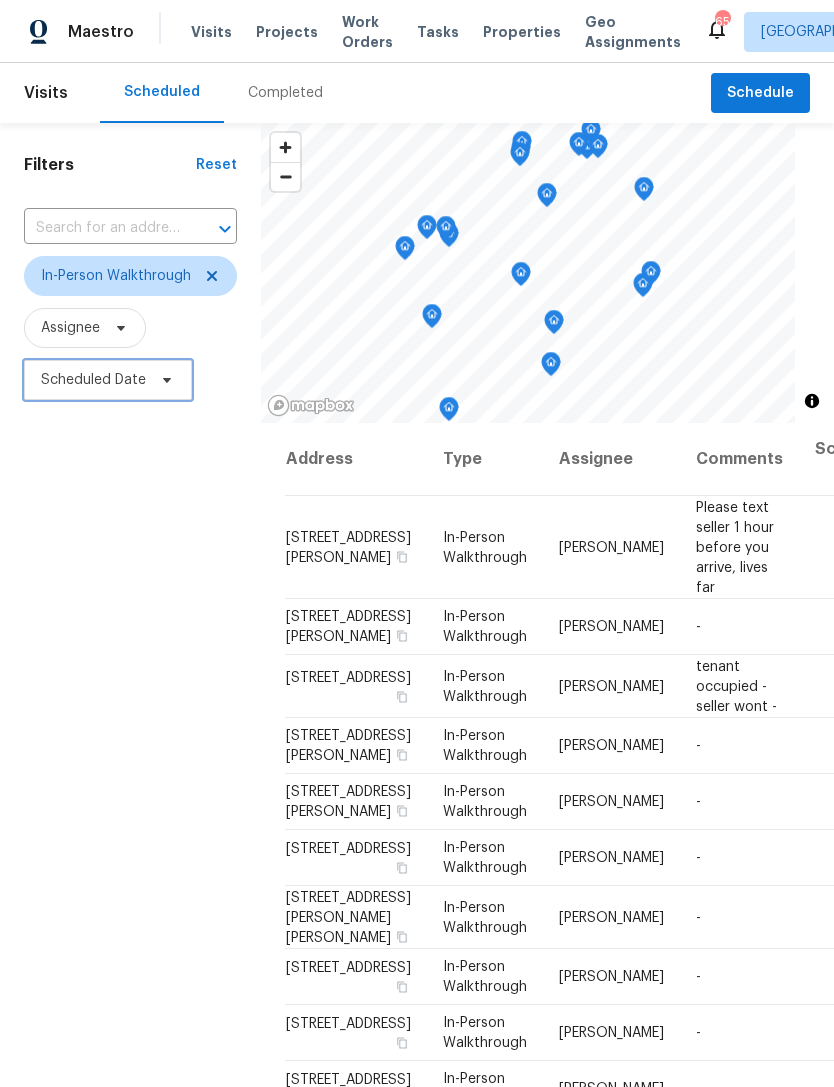 click on "Scheduled Date" at bounding box center [108, 380] 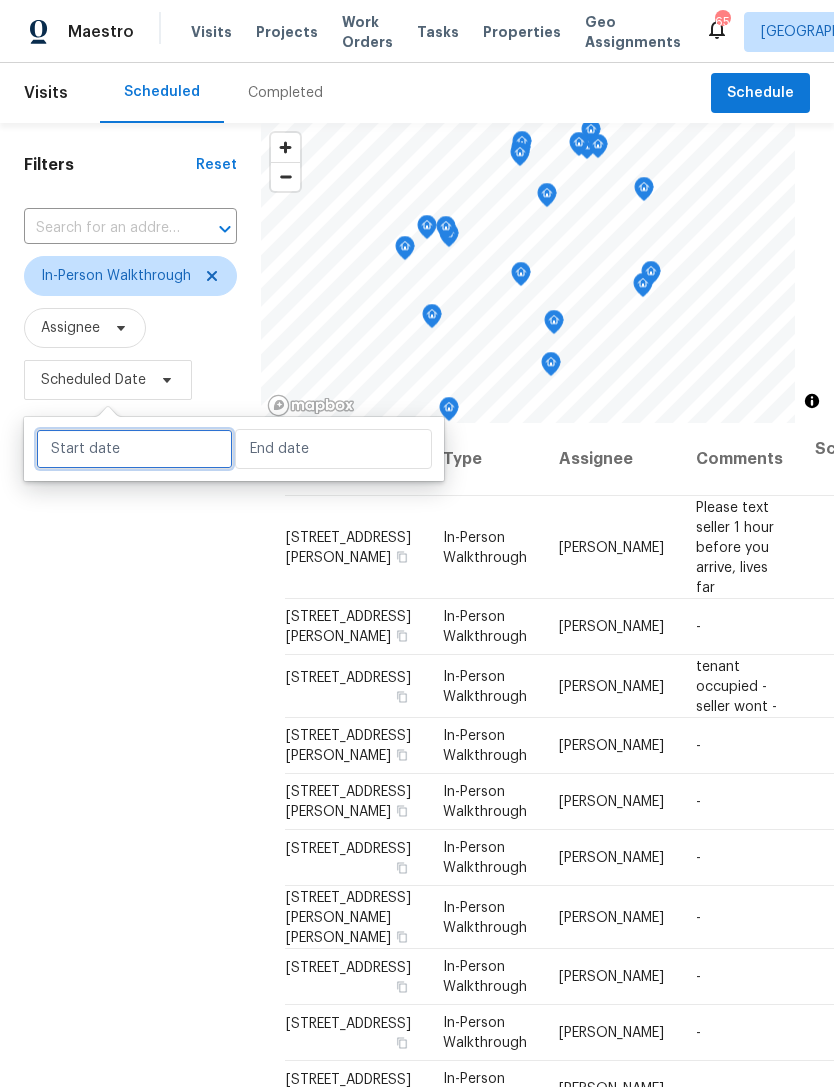 click at bounding box center (134, 449) 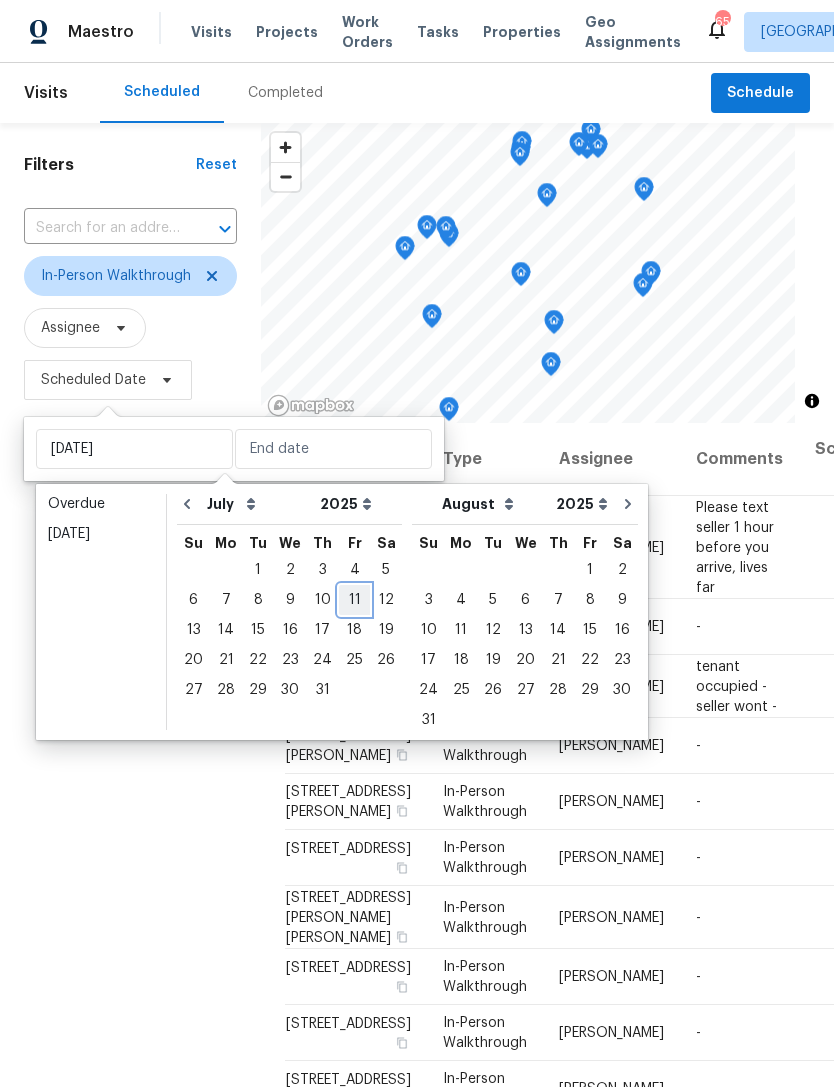 click on "11" at bounding box center [354, 600] 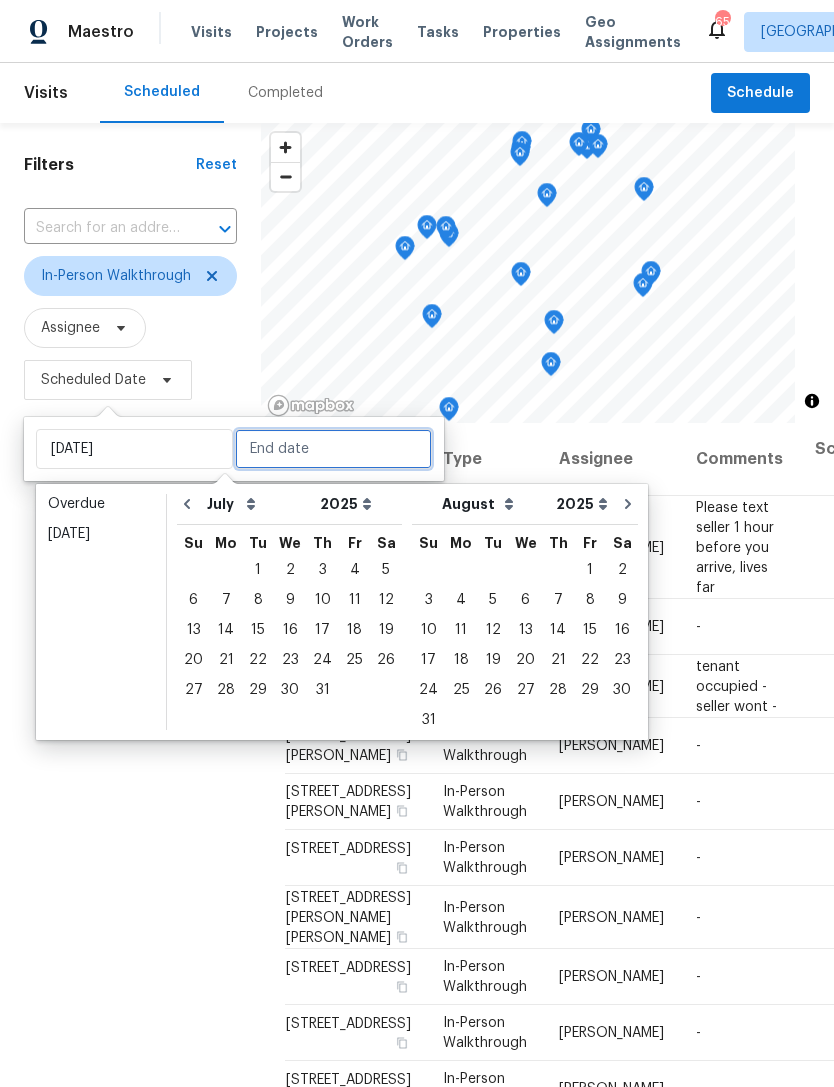 type on "Fri, Jul 11" 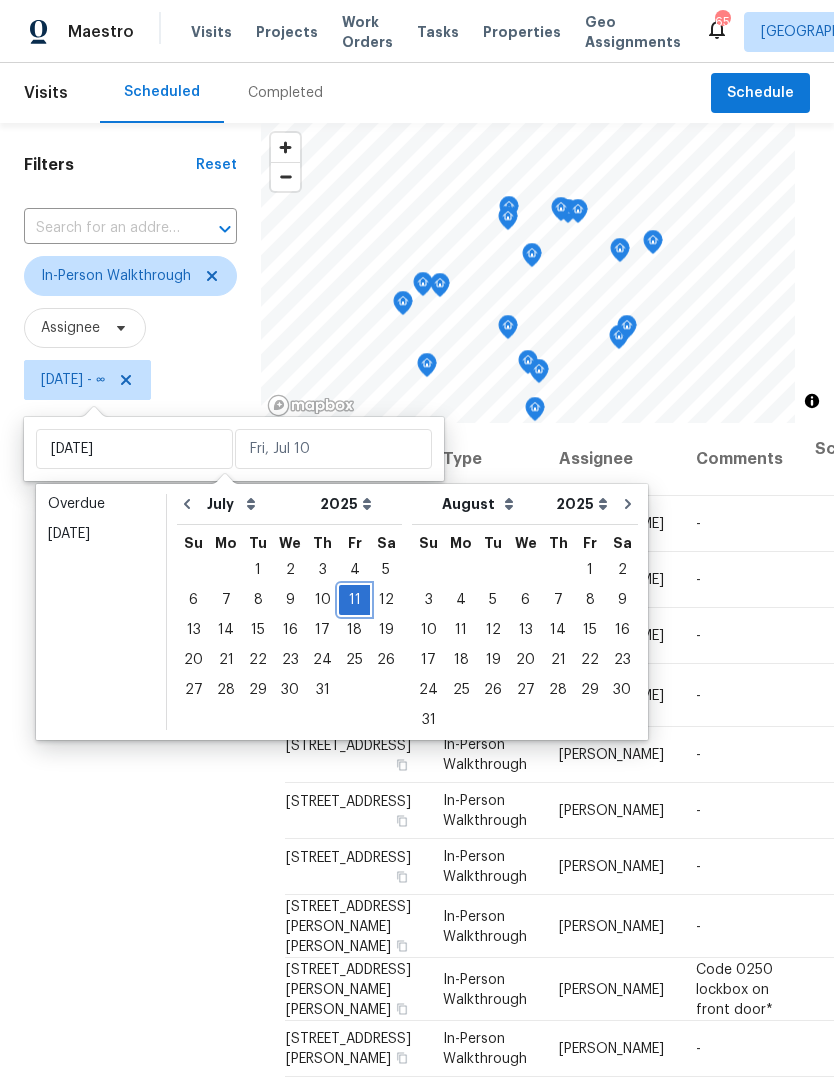 click on "11" at bounding box center [354, 600] 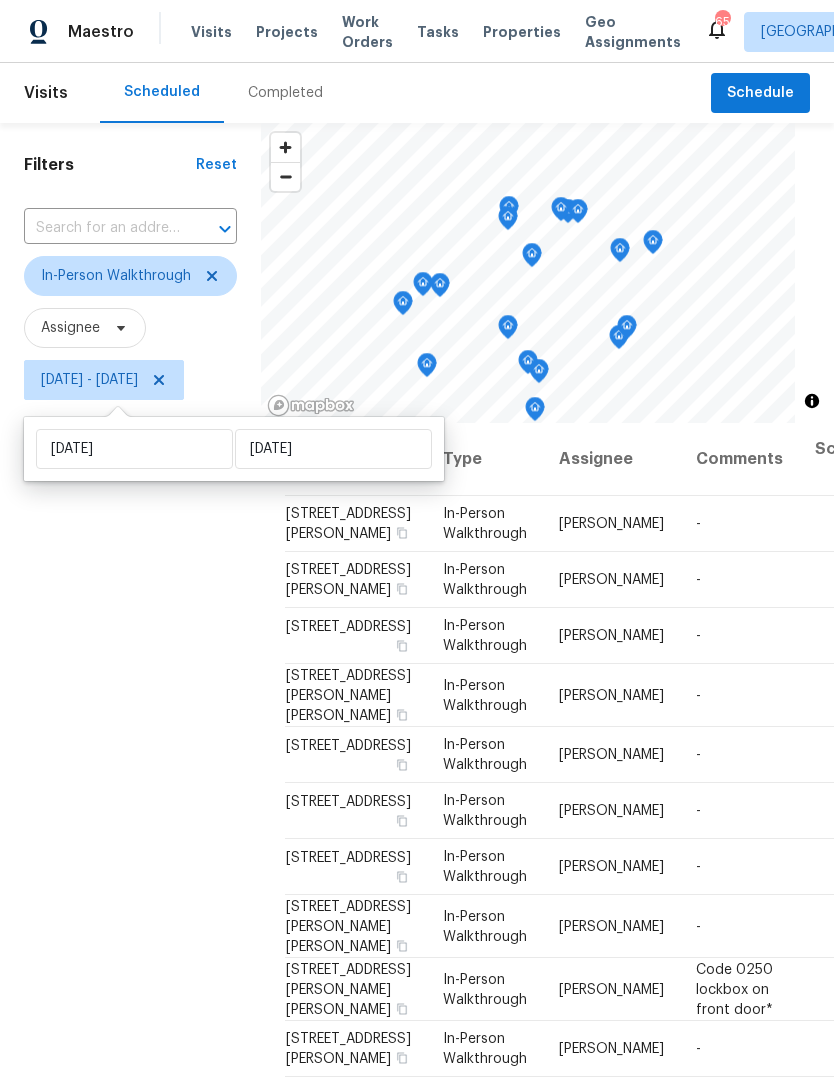 click on "Filters Reset ​ In-Person Walkthrough Assignee Fri, Jul 11 - Fri, Jul 11" at bounding box center (130, 708) 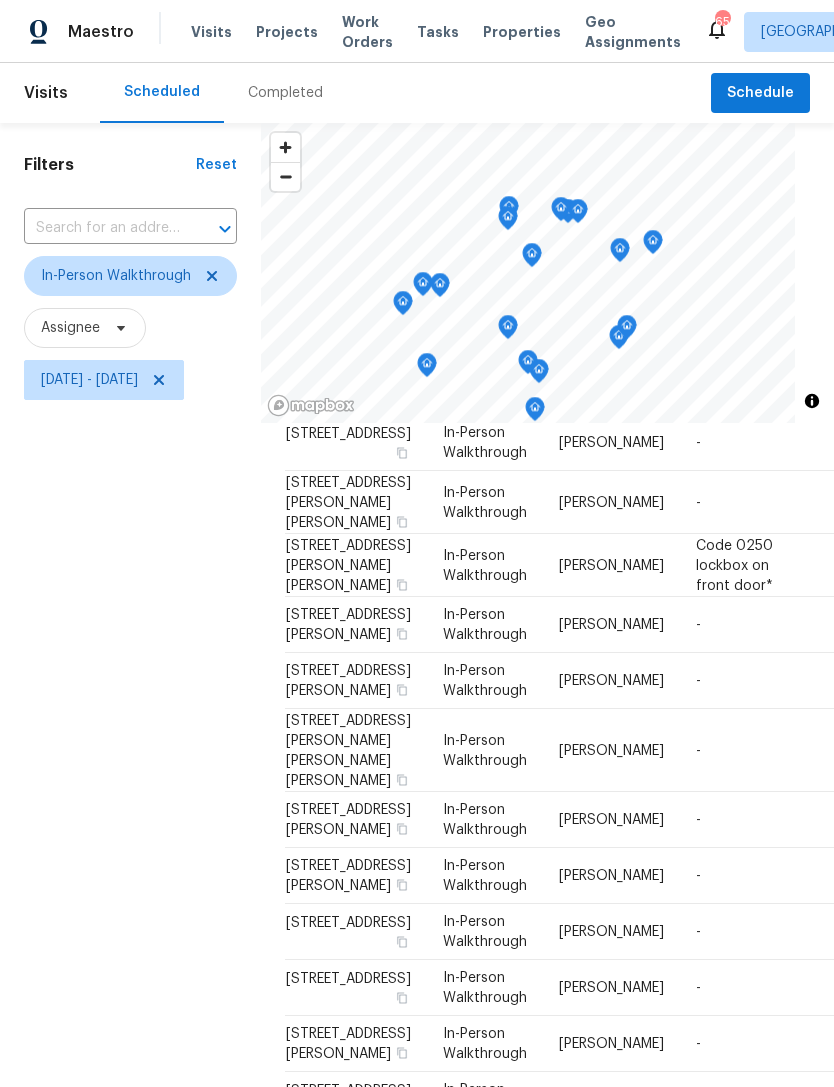 scroll, scrollTop: 723, scrollLeft: 0, axis: vertical 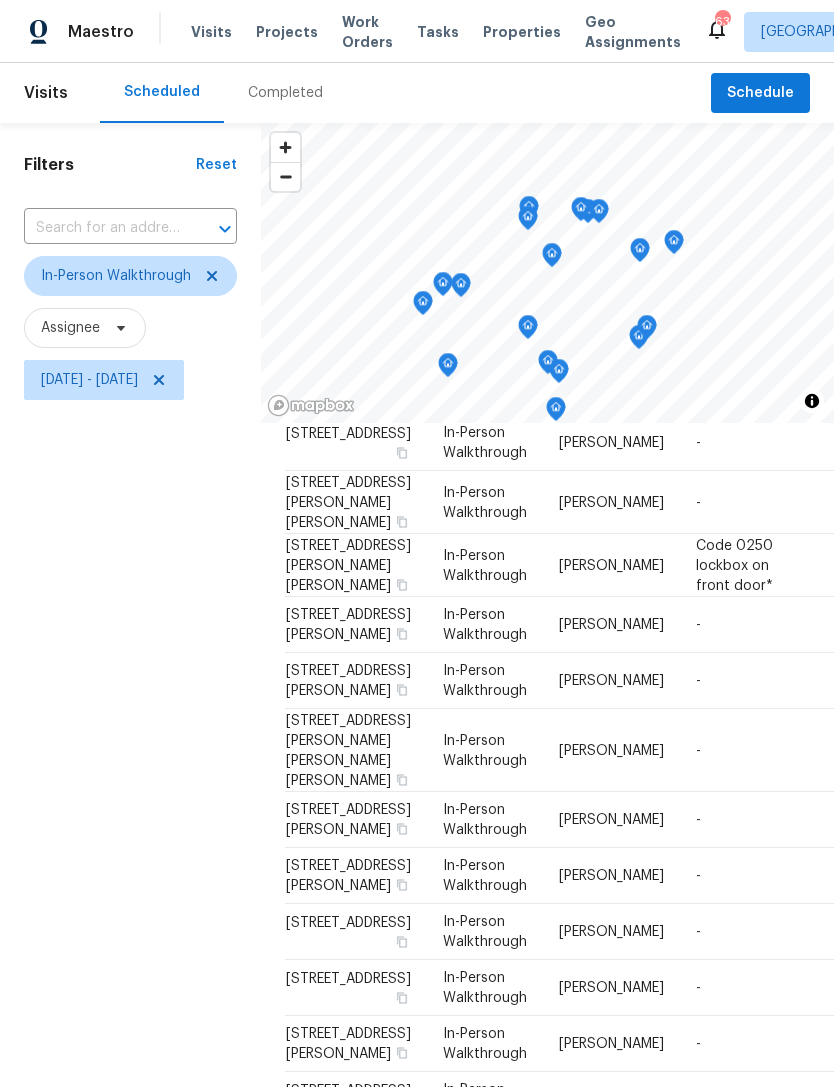 click on "Work Orders" at bounding box center (367, 32) 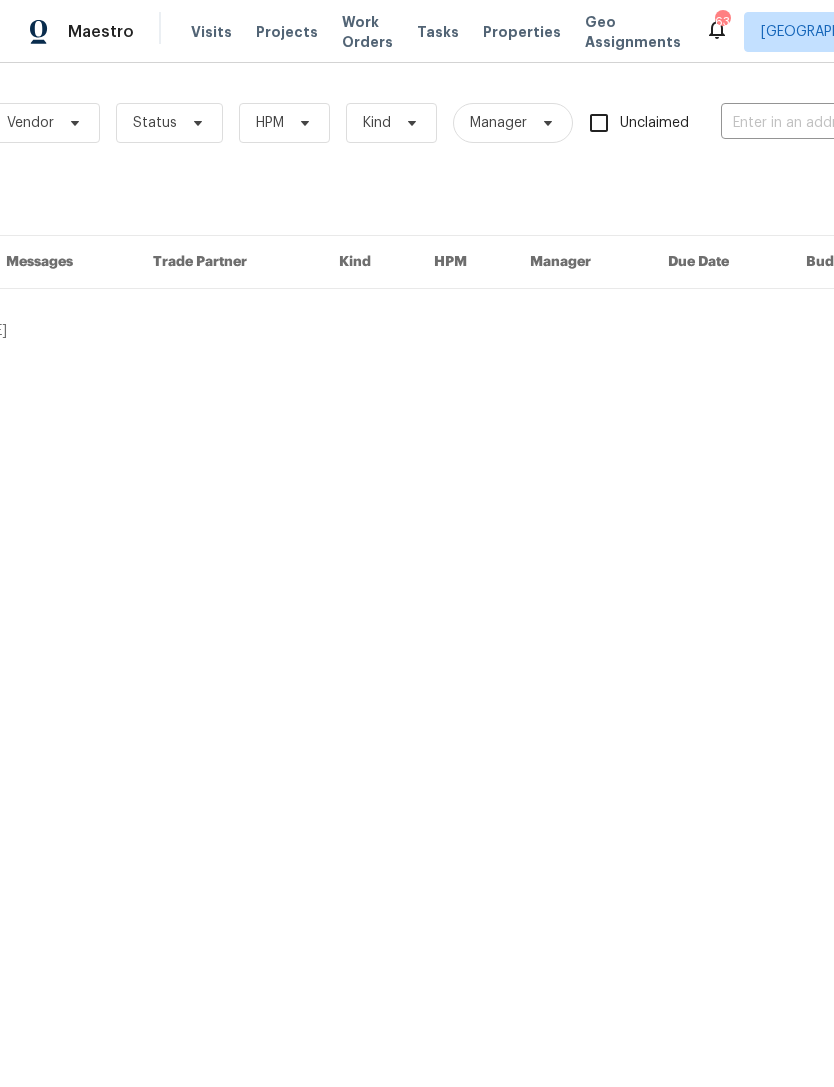 scroll, scrollTop: 0, scrollLeft: 122, axis: horizontal 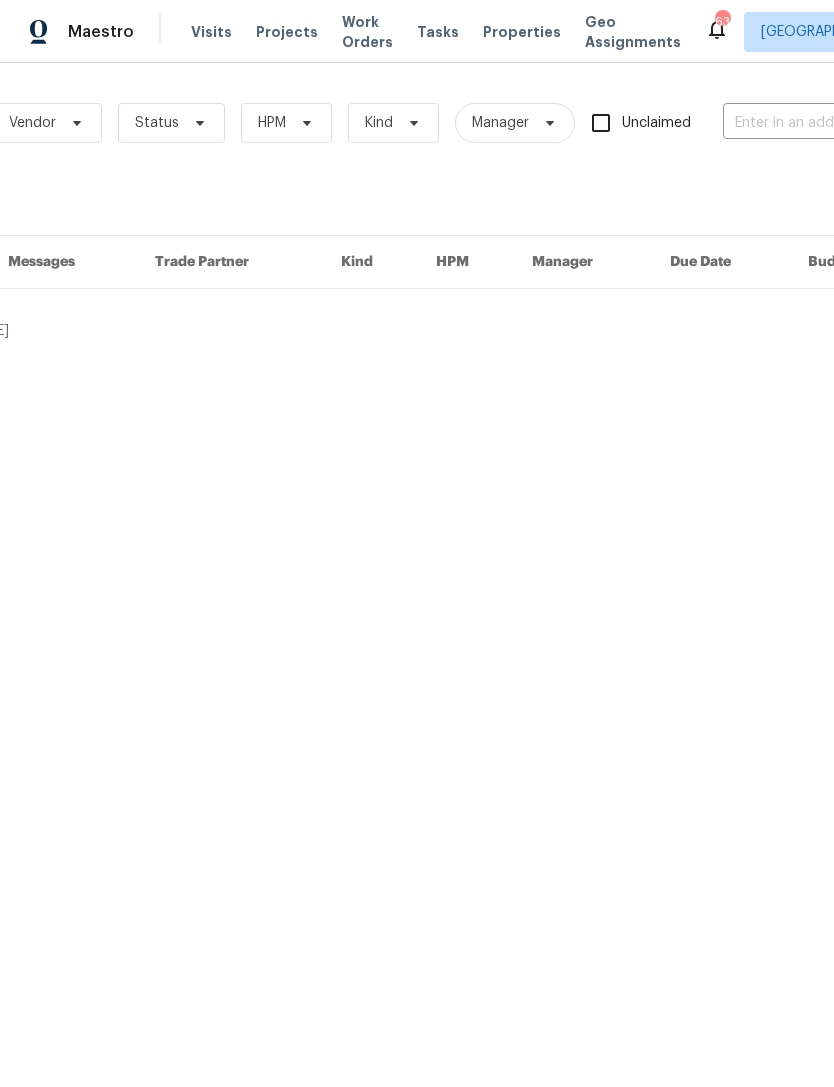 click at bounding box center (823, 123) 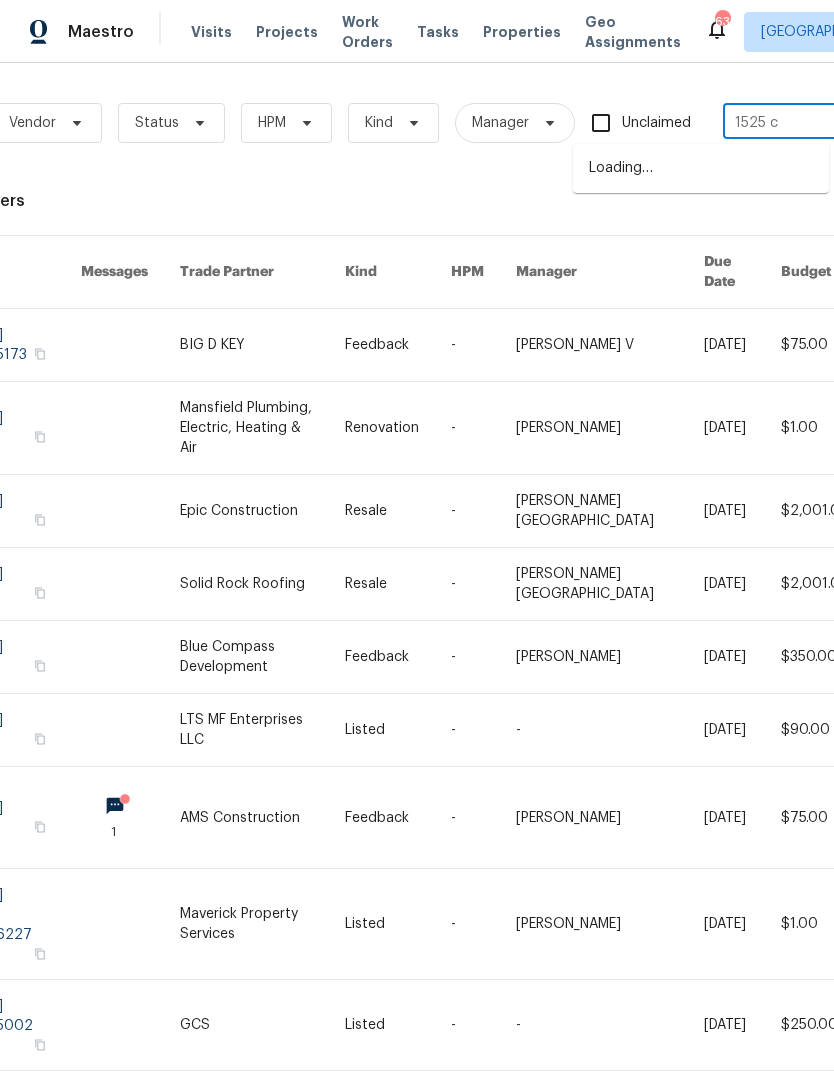 type on "1525 ca" 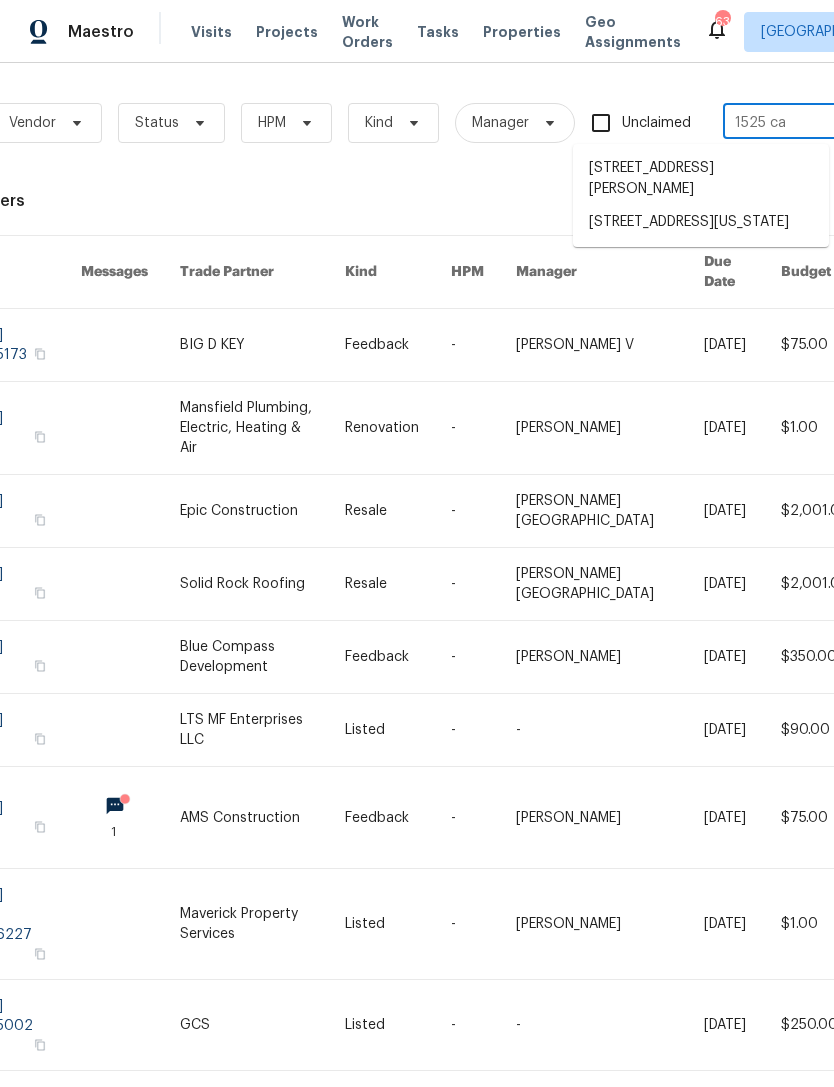click on "1525 Canvasback, Aubrey, TX 76227" at bounding box center (701, 179) 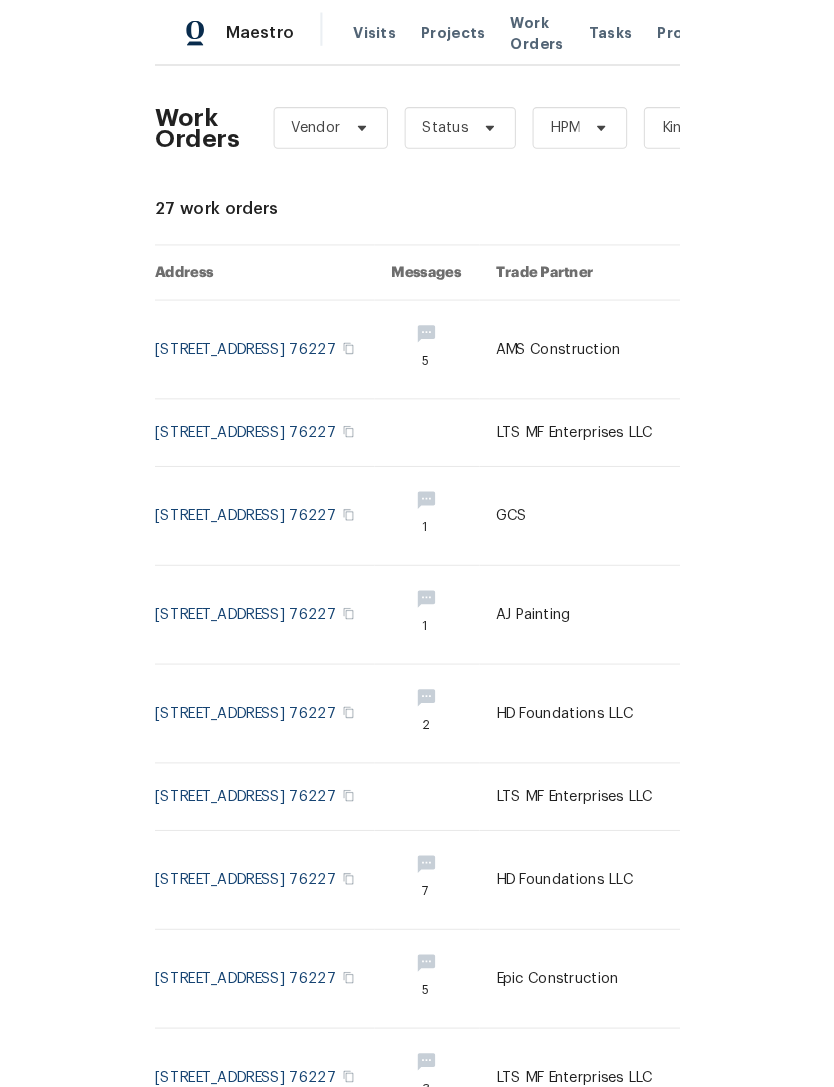 scroll, scrollTop: 90, scrollLeft: 0, axis: vertical 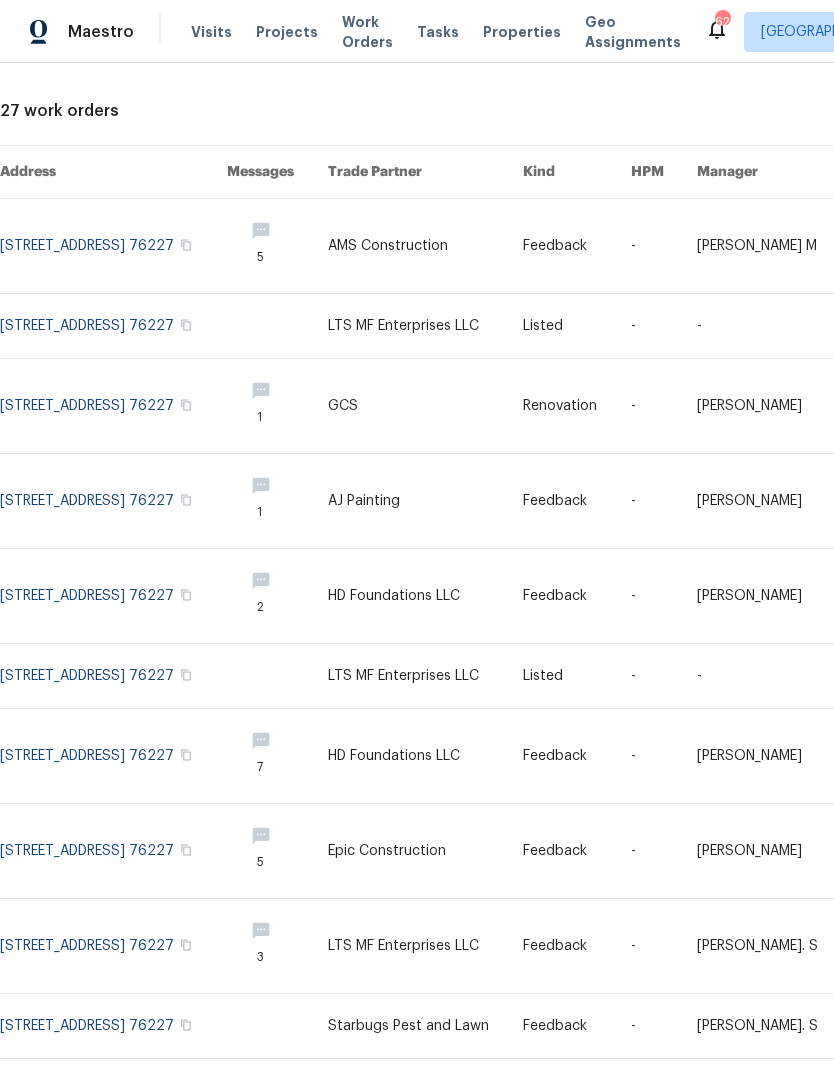 click on "Visits" at bounding box center [211, 32] 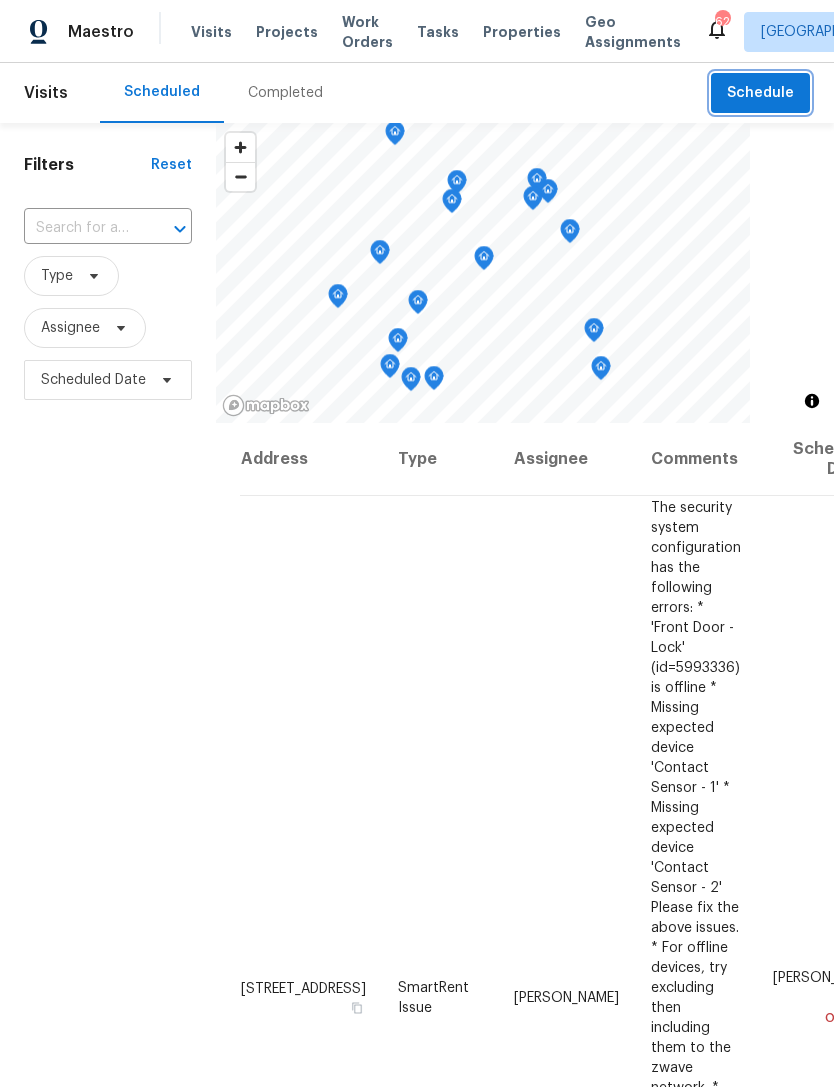 click on "Schedule" at bounding box center [760, 93] 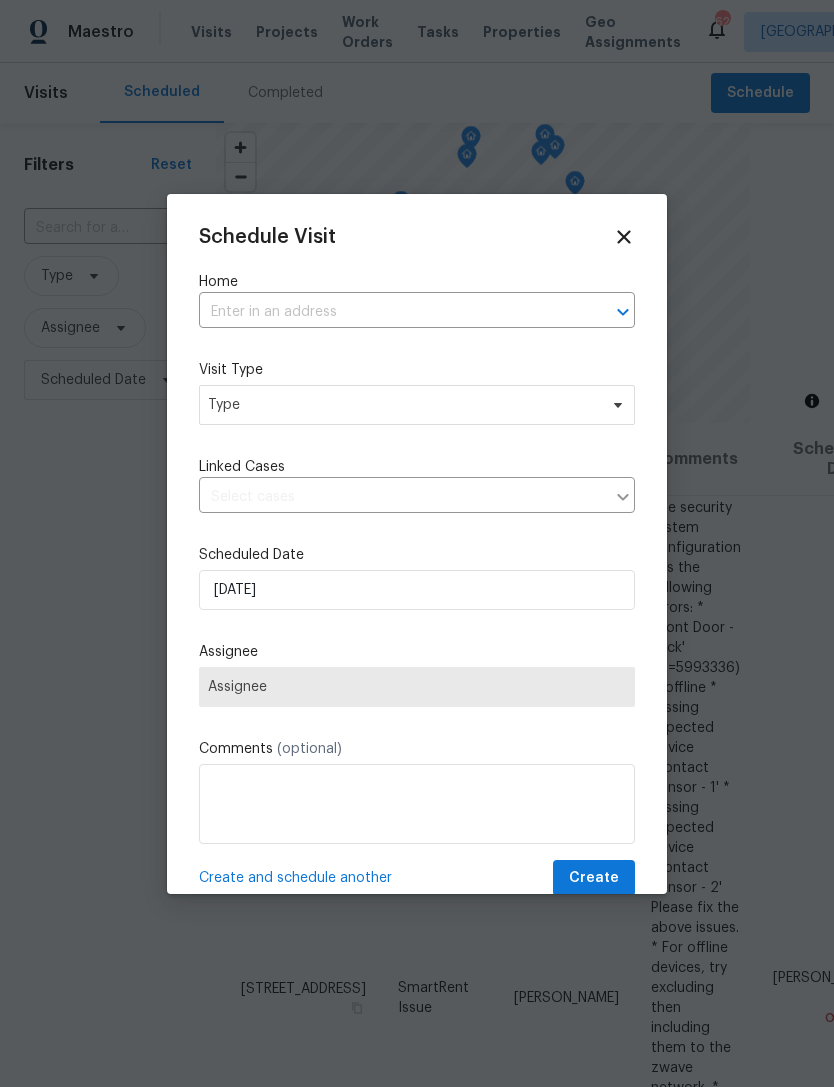 click at bounding box center [417, 543] 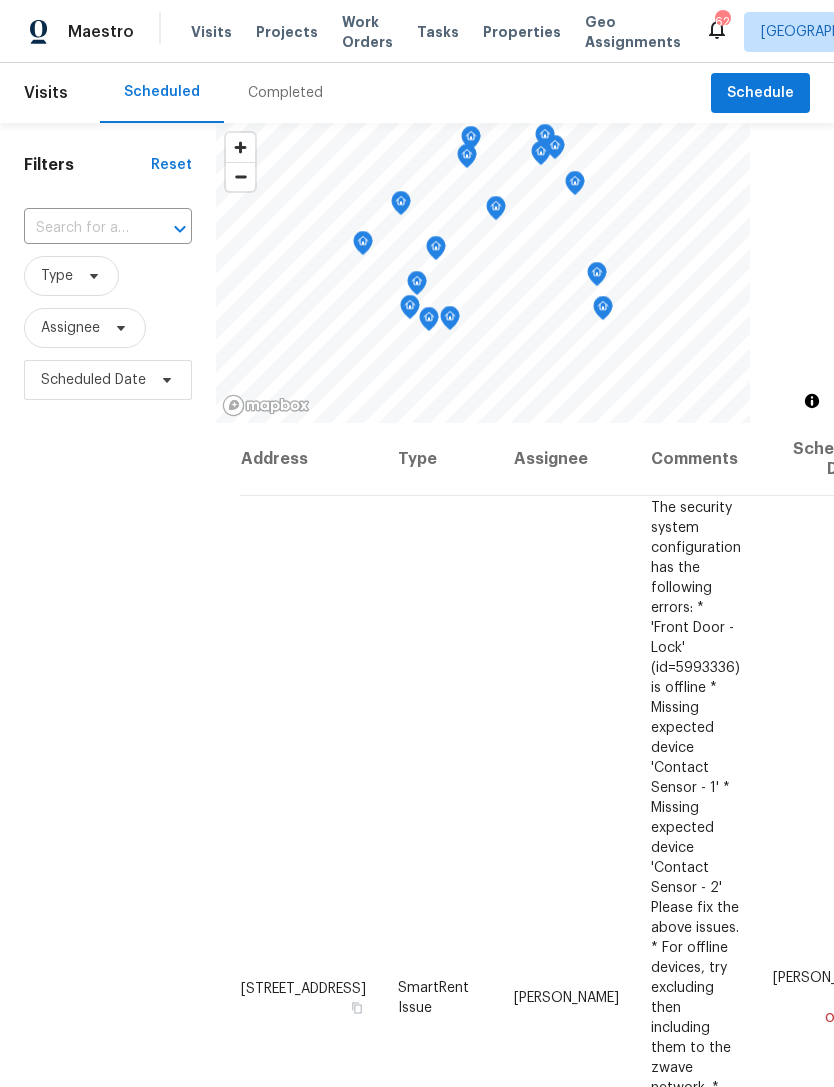 click on "Properties" at bounding box center (522, 32) 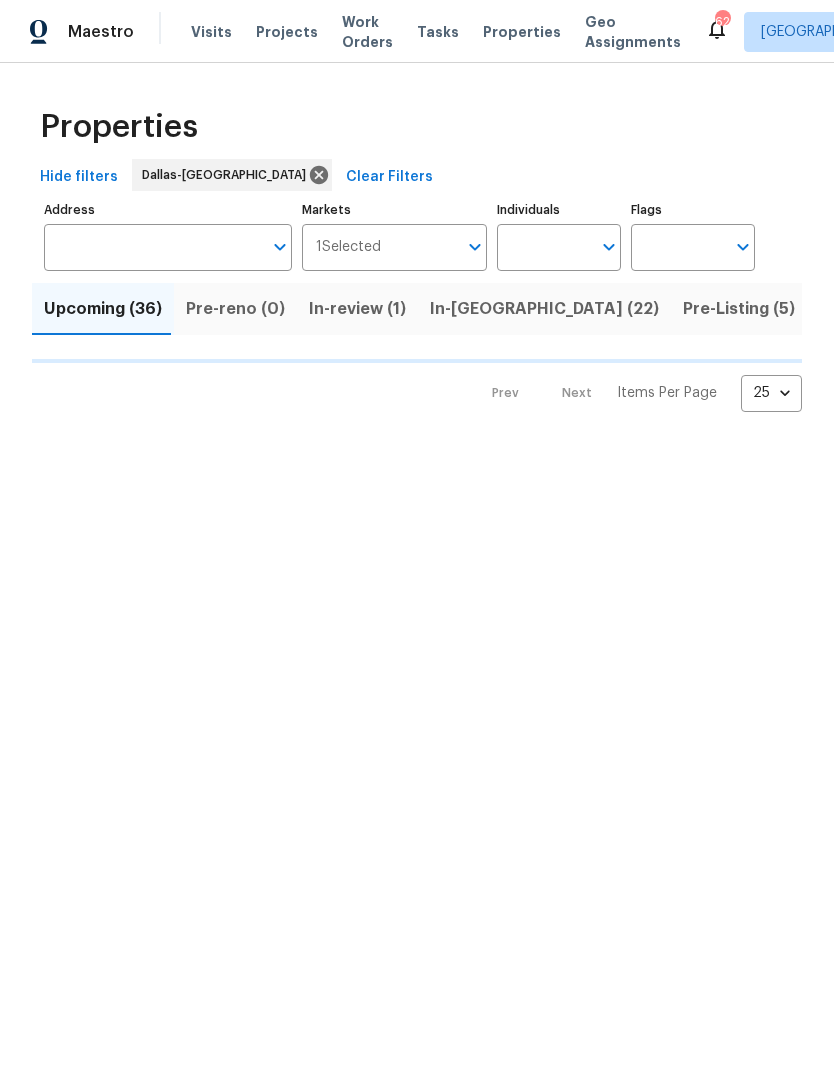 click on "Individuals" at bounding box center [544, 247] 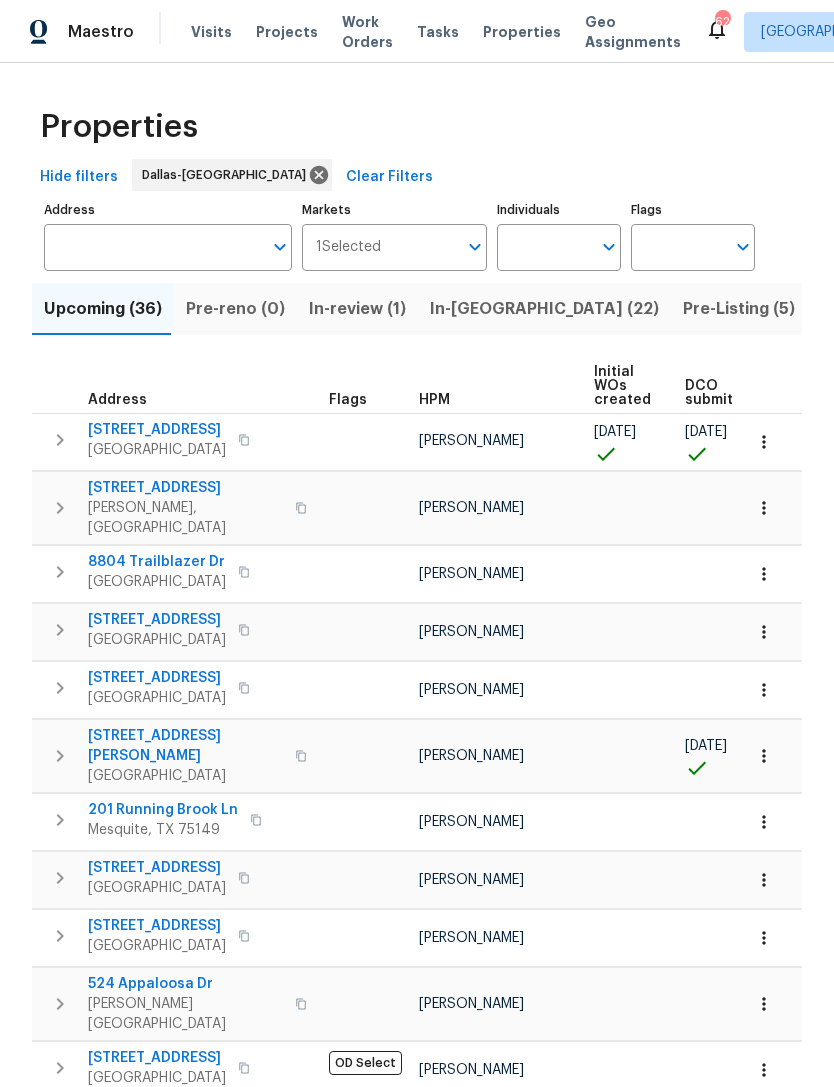 click on "Individuals" at bounding box center [544, 247] 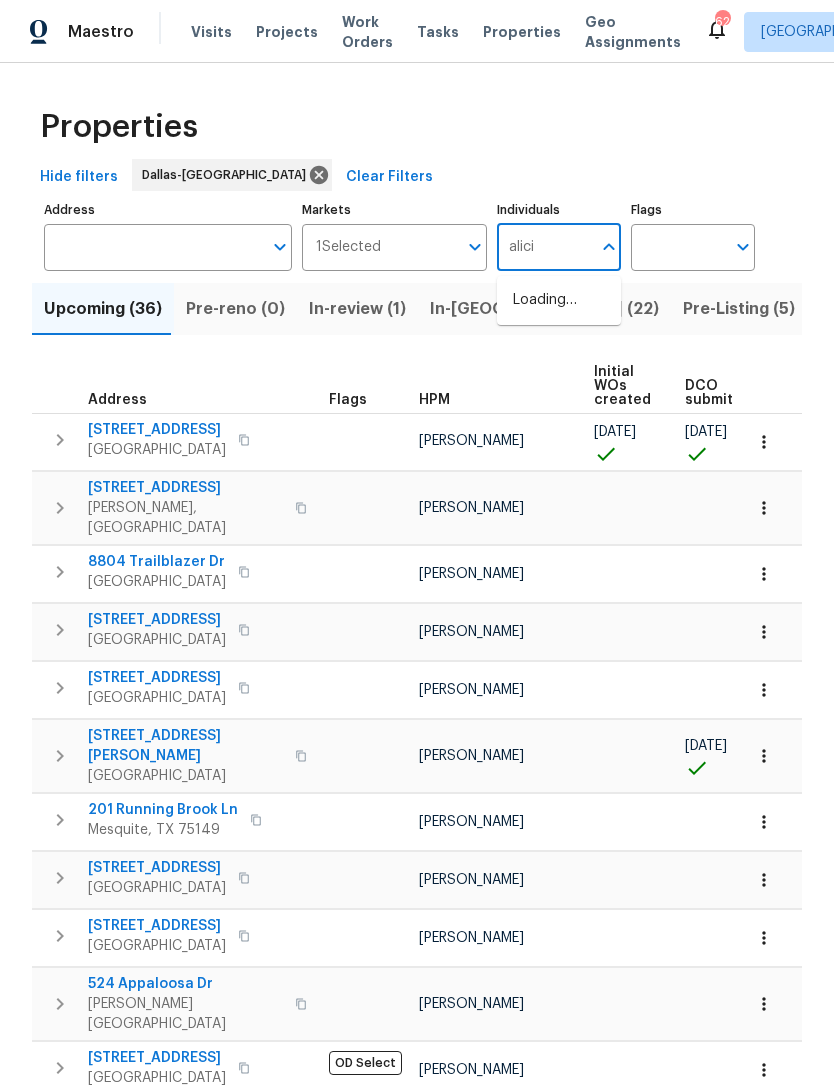type on "alicia" 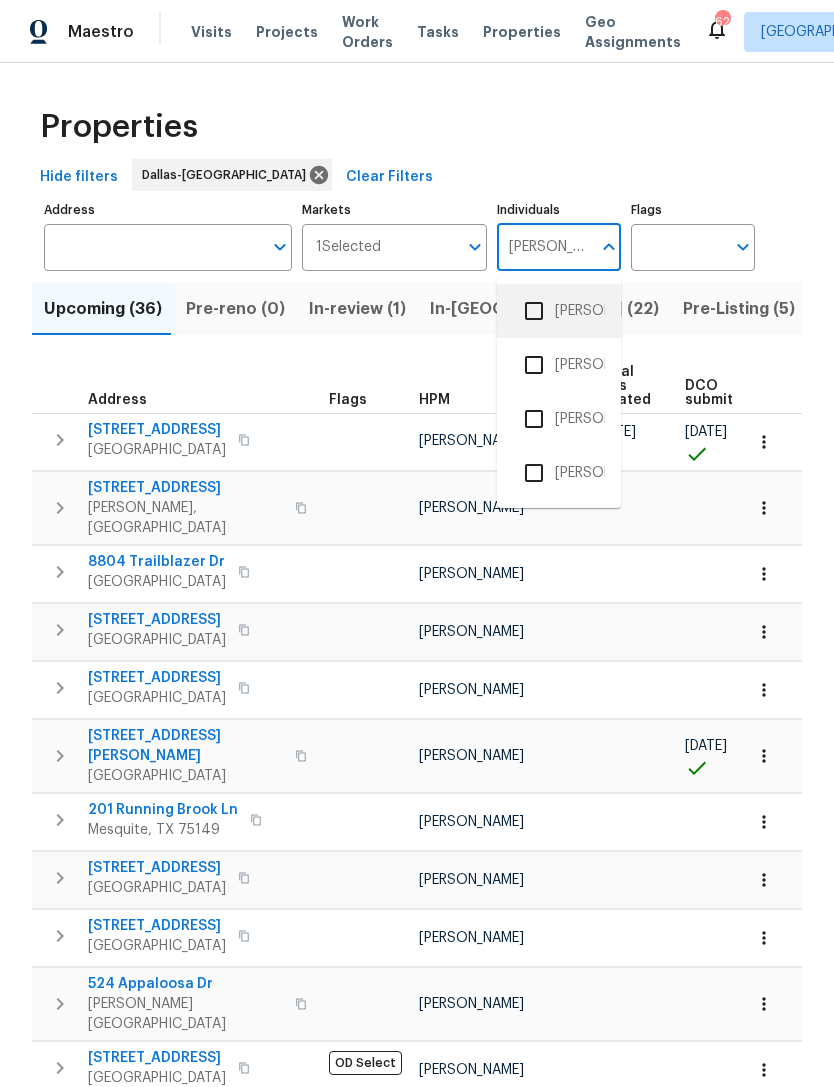 click on "[PERSON_NAME]" at bounding box center [559, 311] 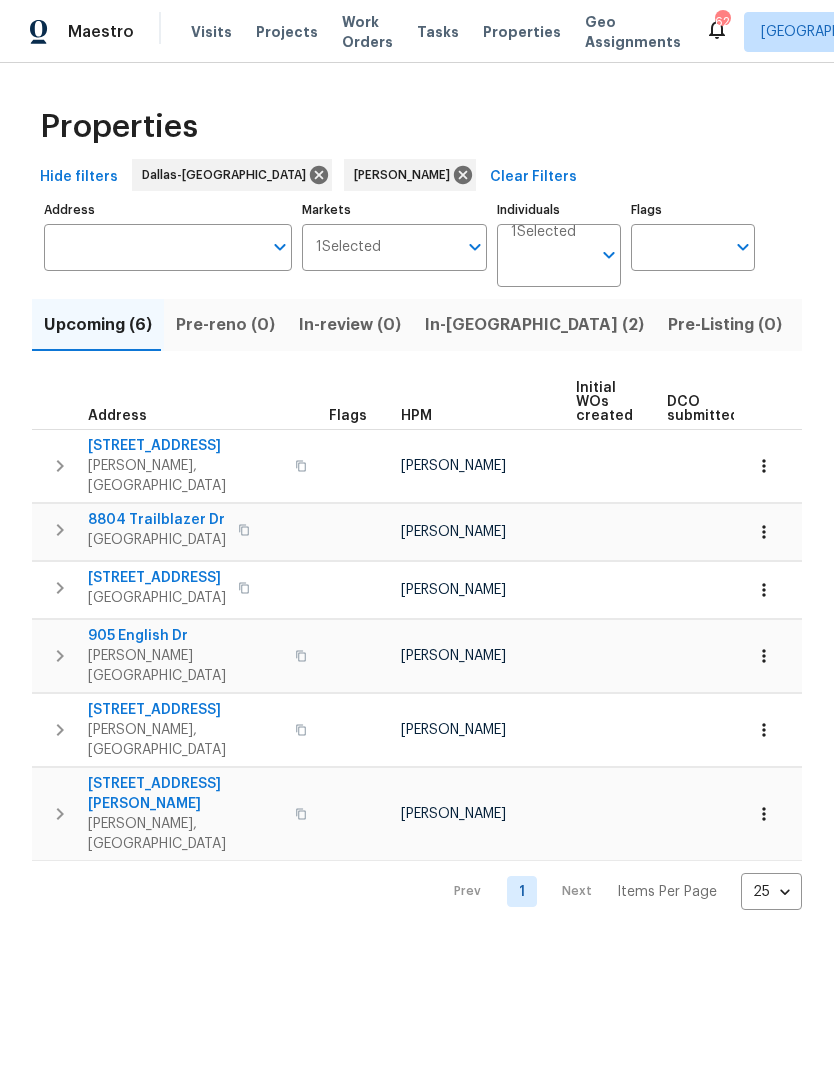 click on "In-reno (2)" at bounding box center (534, 325) 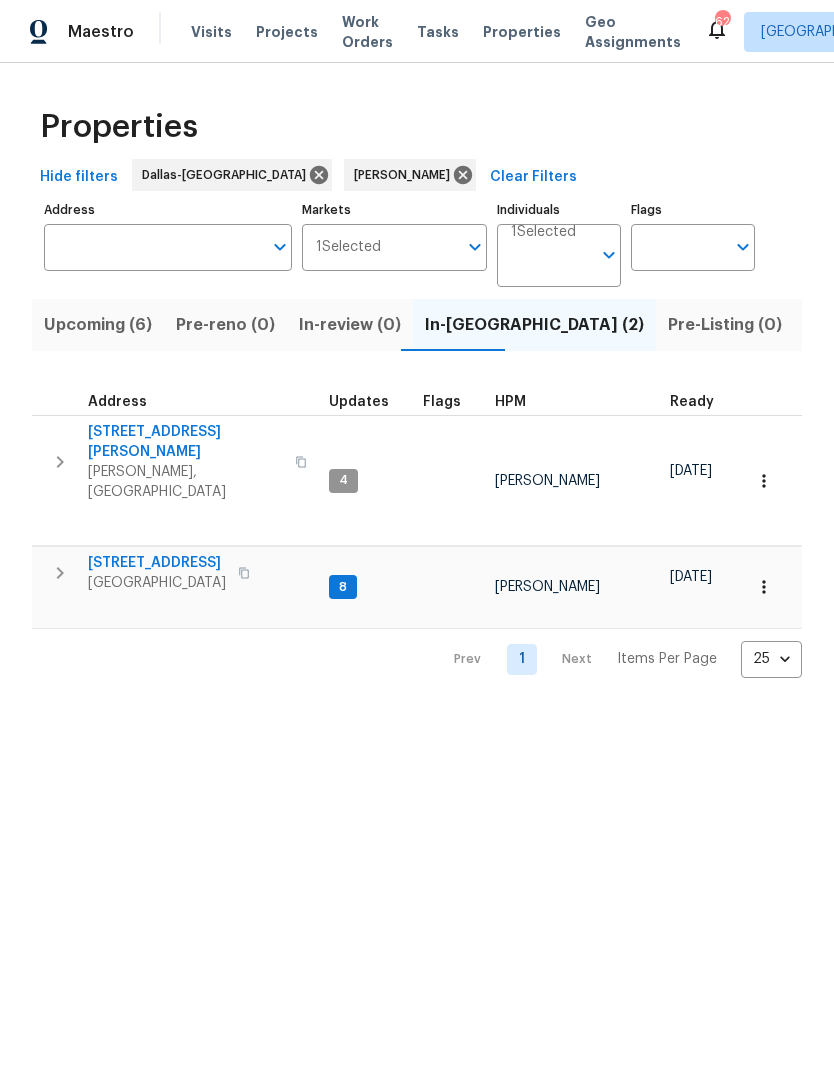 click on "2305 Rockhill Rd" at bounding box center [185, 442] 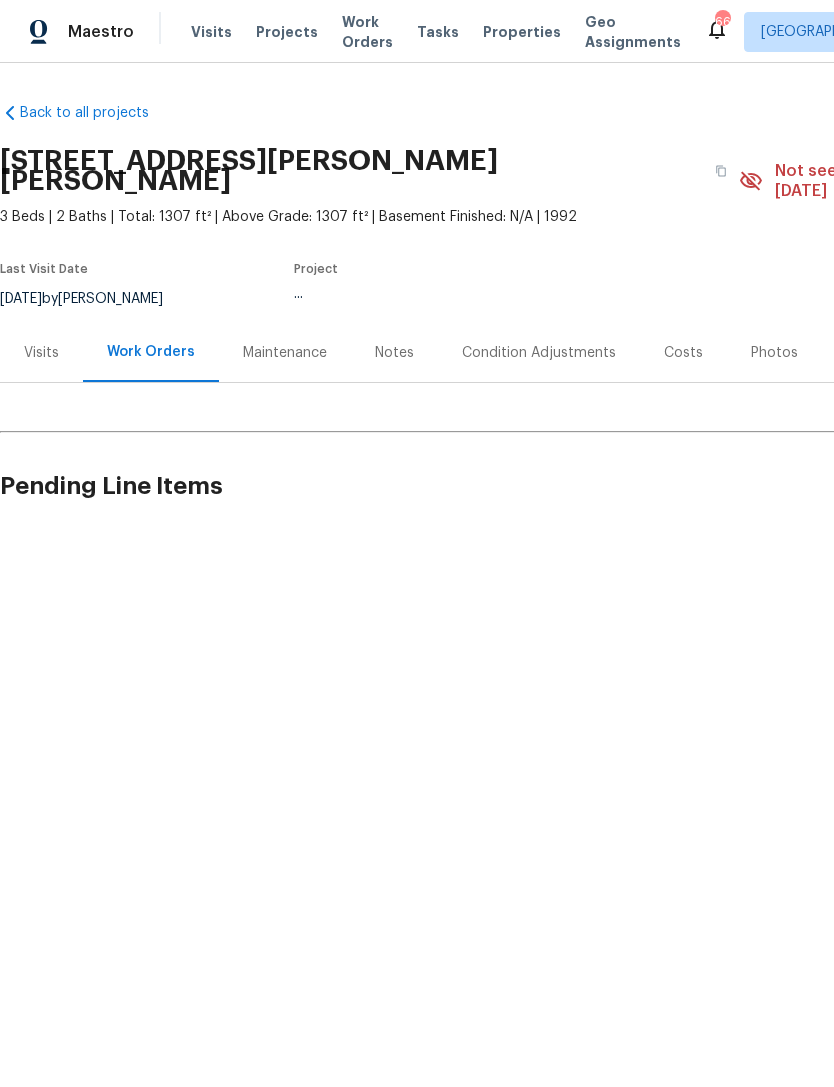 scroll, scrollTop: 0, scrollLeft: 0, axis: both 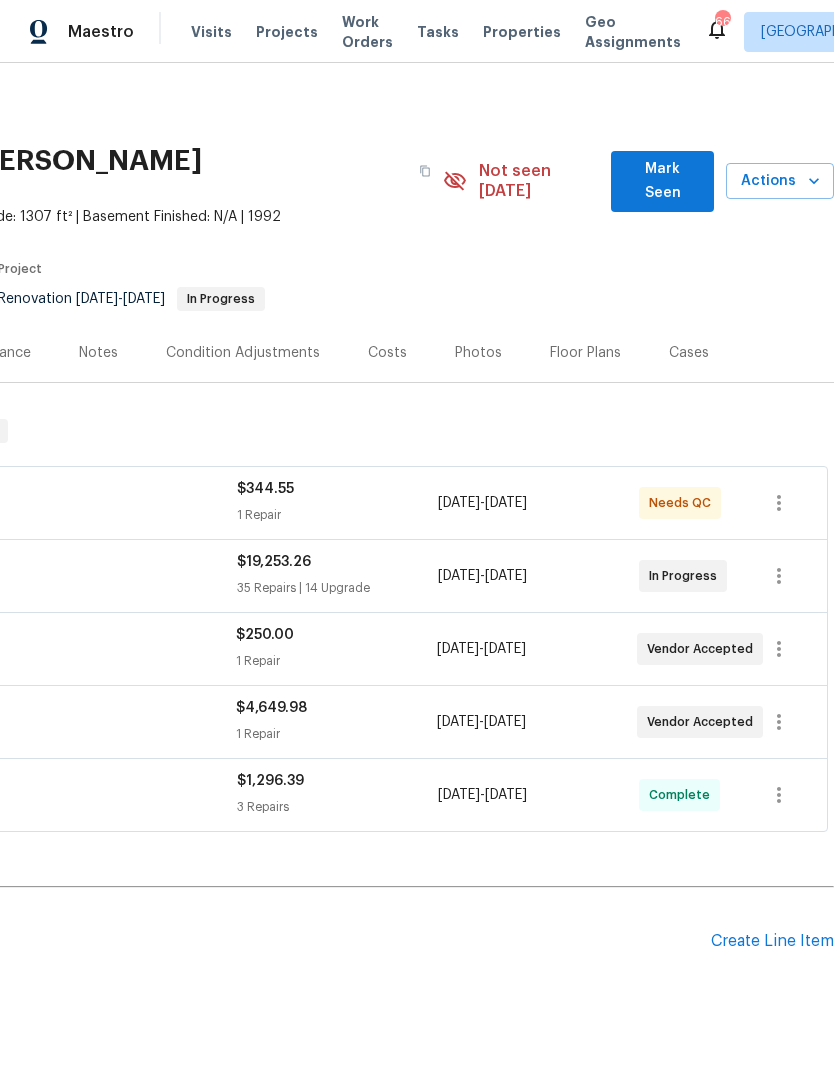 click on "Actions" at bounding box center [780, 181] 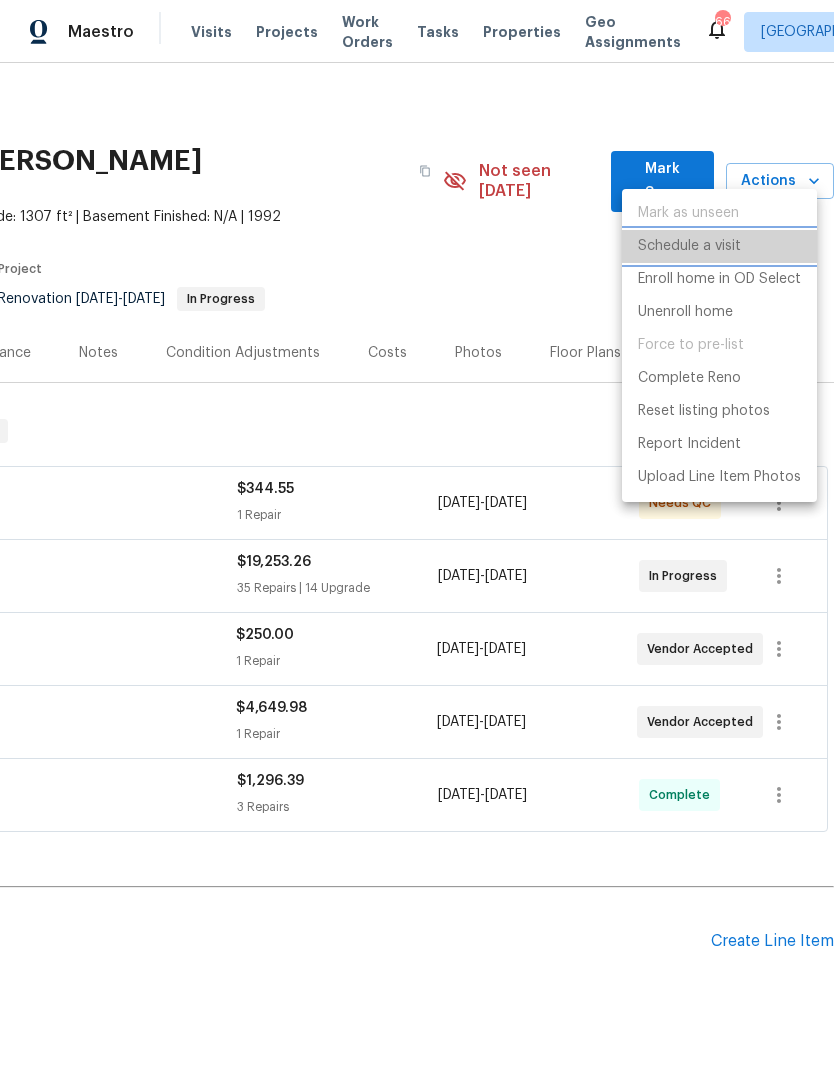 click on "Schedule a visit" at bounding box center [689, 246] 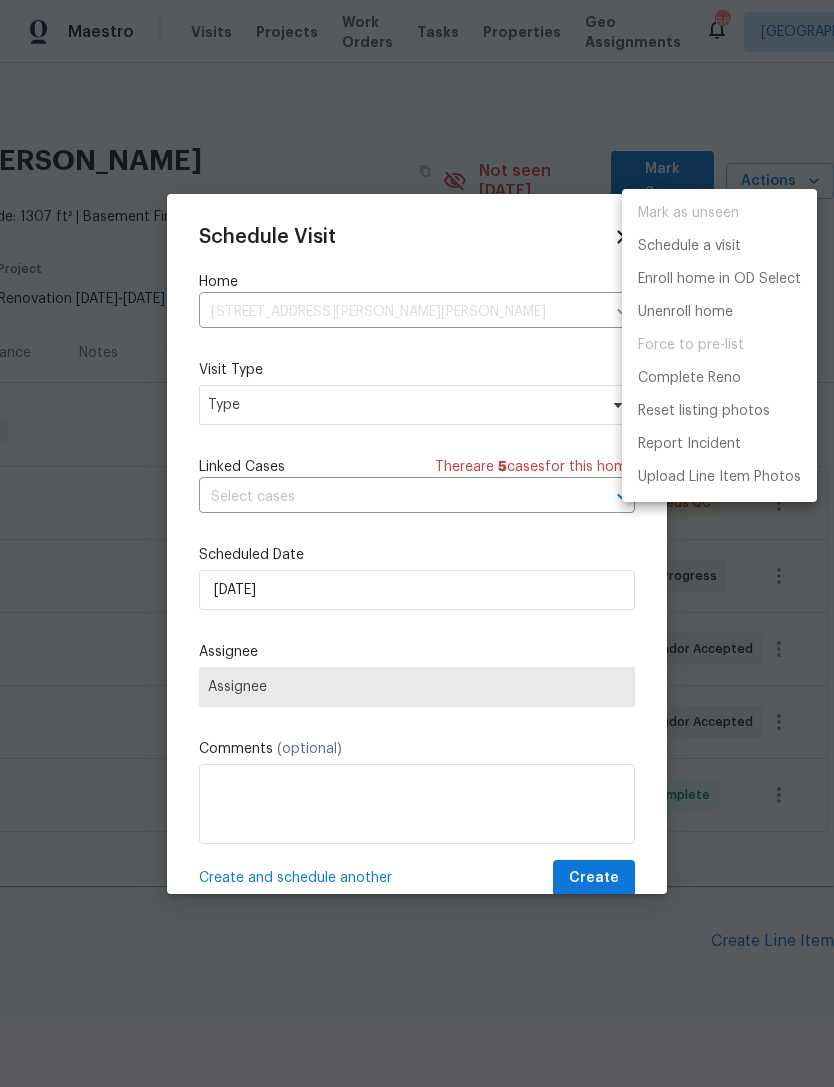 click at bounding box center [417, 543] 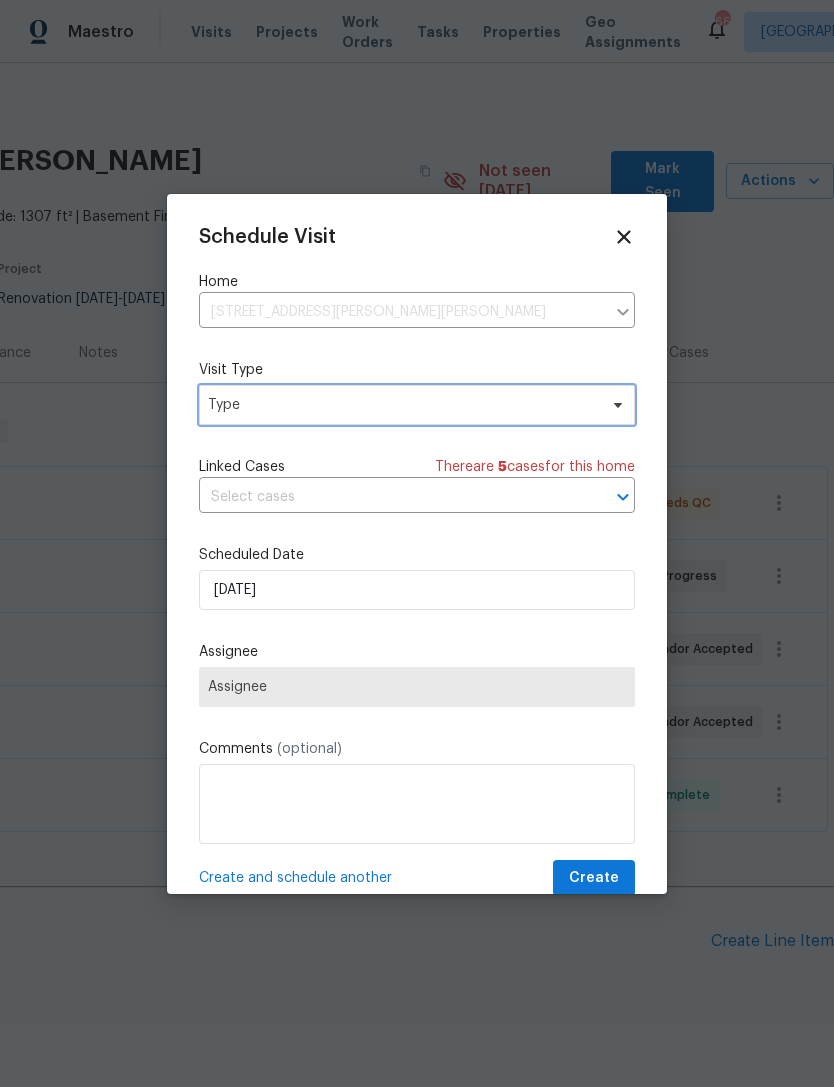 click on "Type" at bounding box center [402, 405] 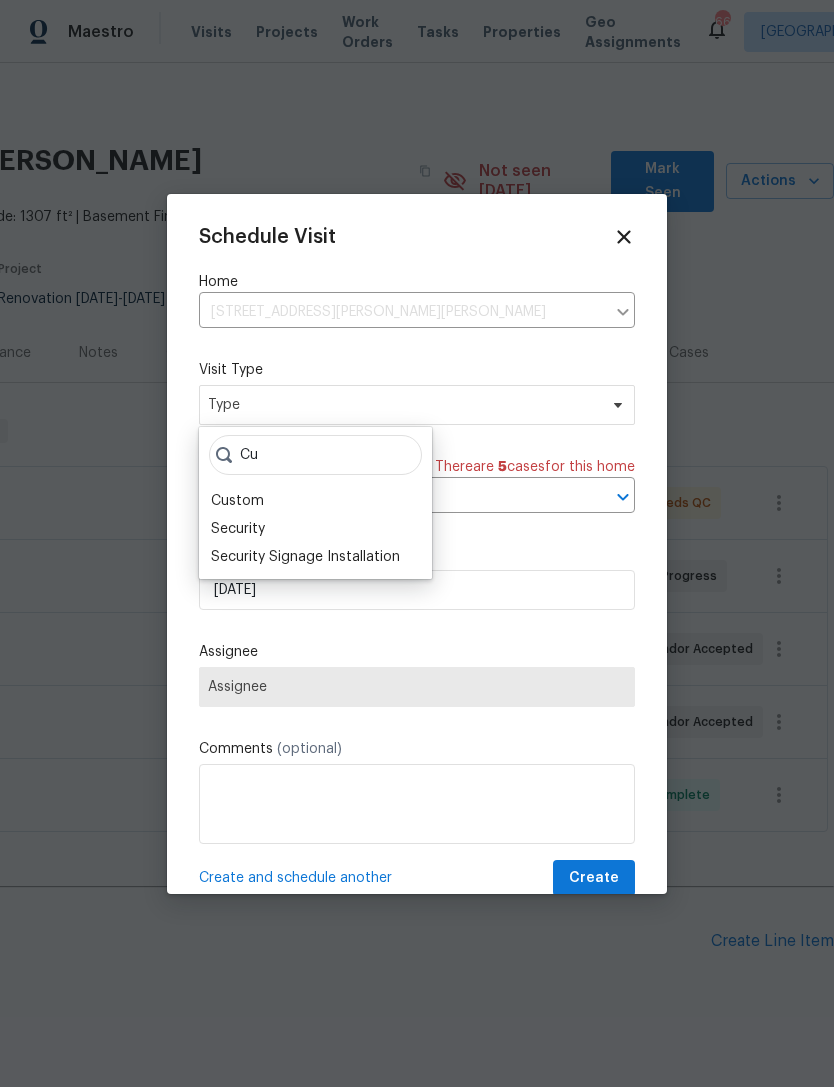 type on "Cu" 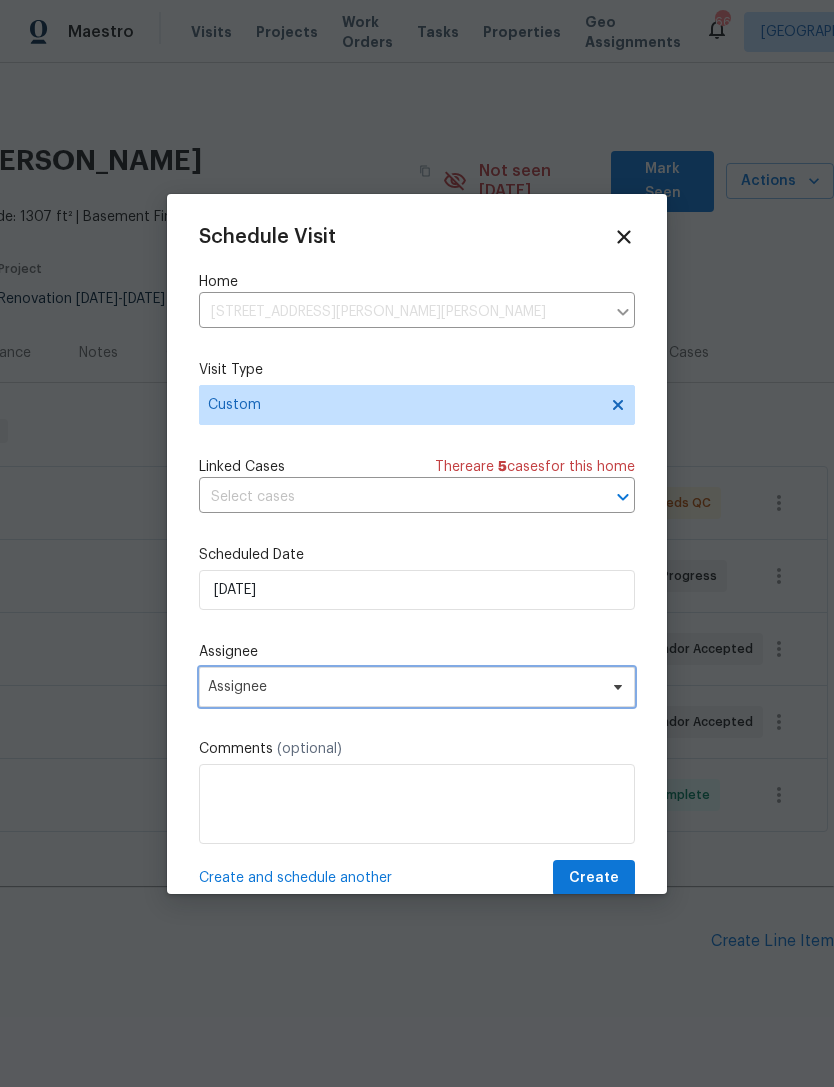 click on "Assignee" at bounding box center (404, 687) 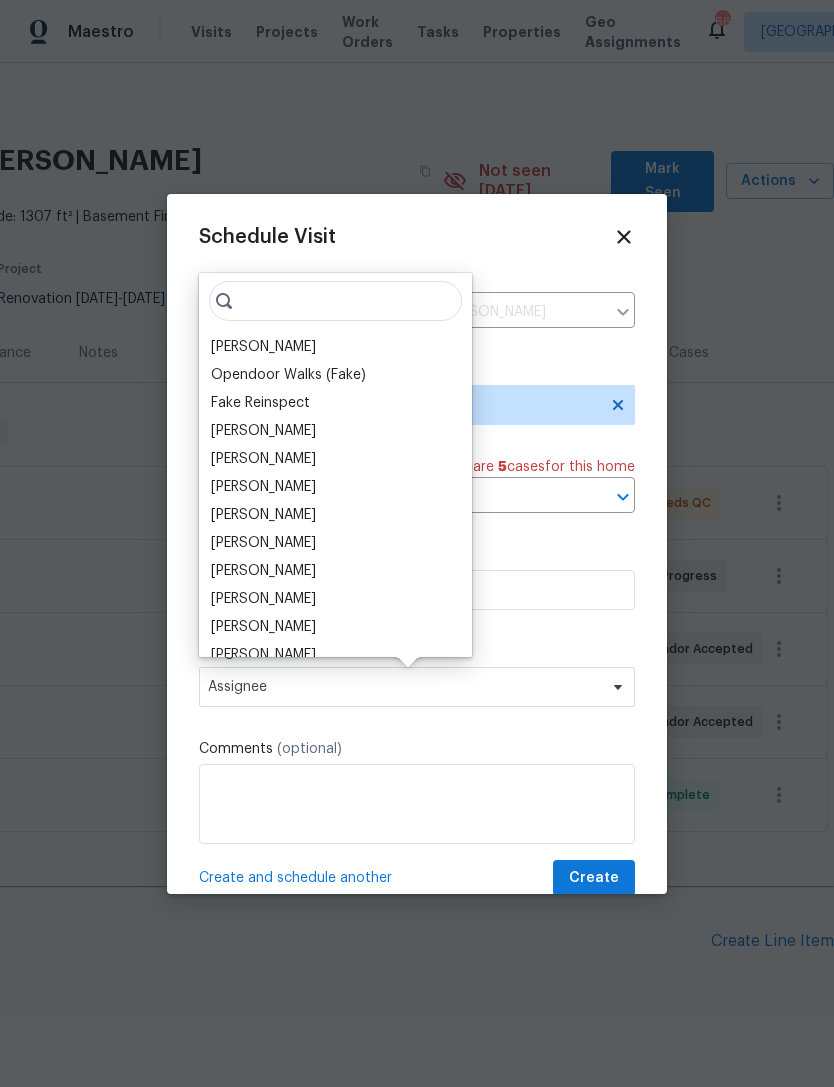 click on "[PERSON_NAME]" at bounding box center (263, 347) 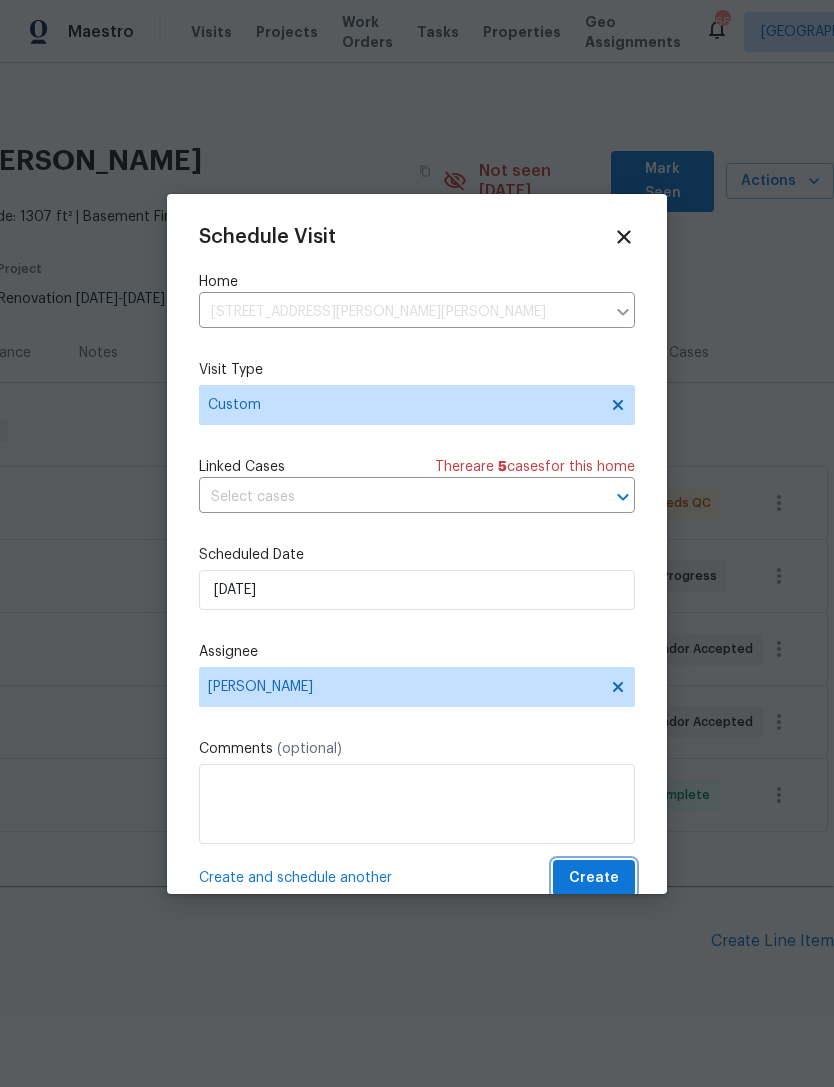 click on "Create" at bounding box center (594, 878) 